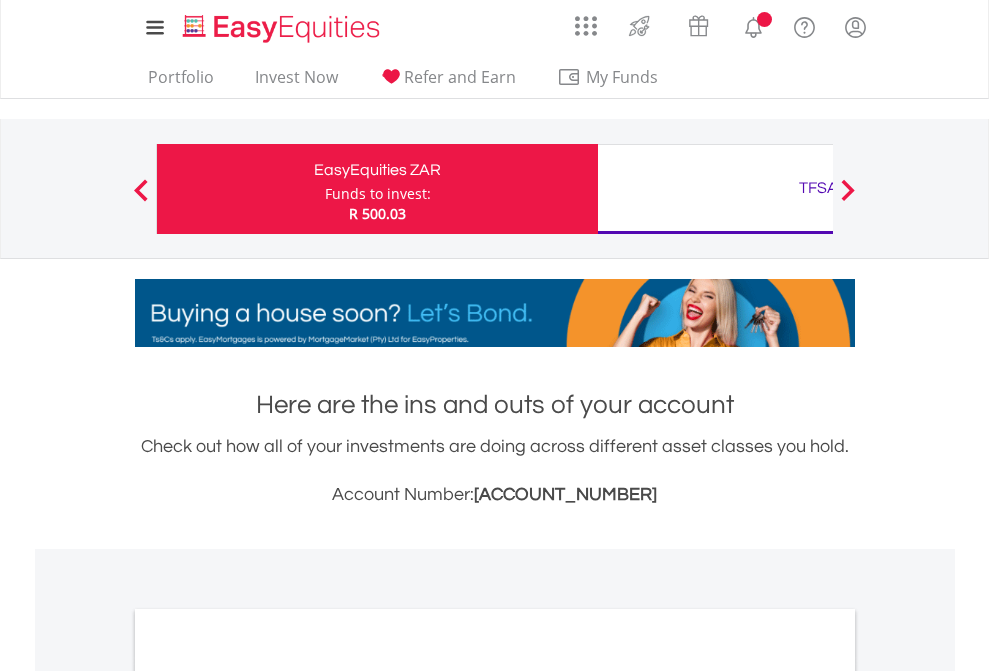 scroll, scrollTop: 0, scrollLeft: 0, axis: both 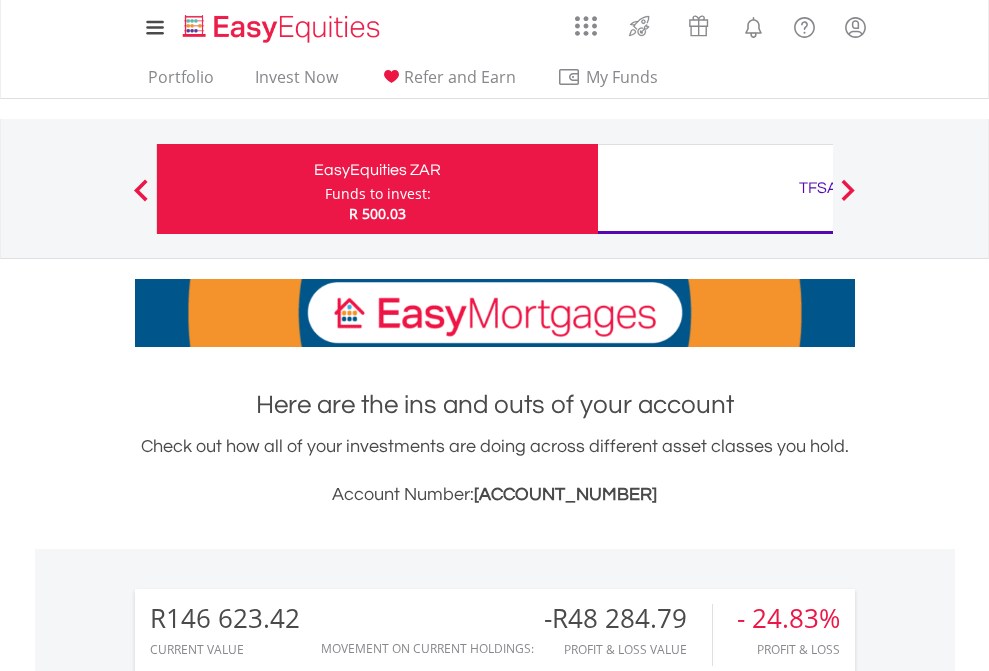 click on "Funds to invest:" at bounding box center [378, 194] 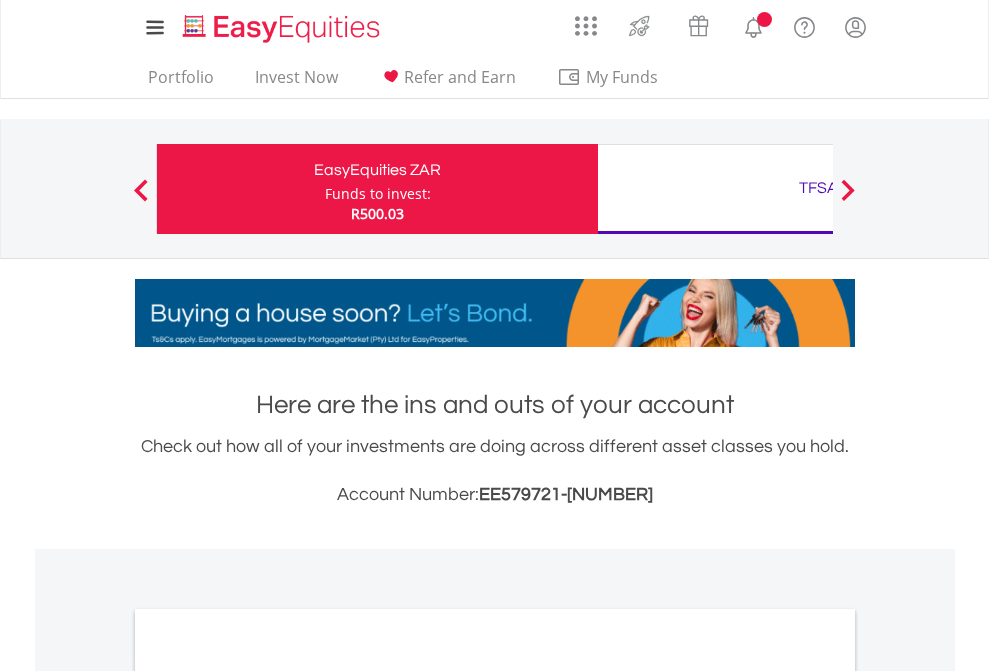 scroll, scrollTop: 0, scrollLeft: 0, axis: both 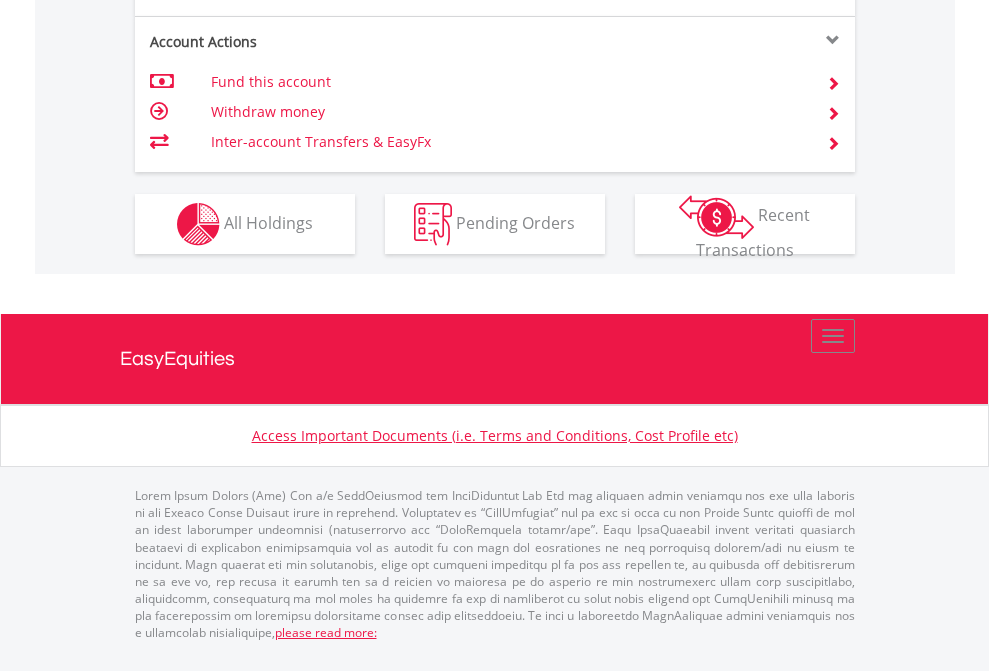 click on "Investment types" at bounding box center (706, -337) 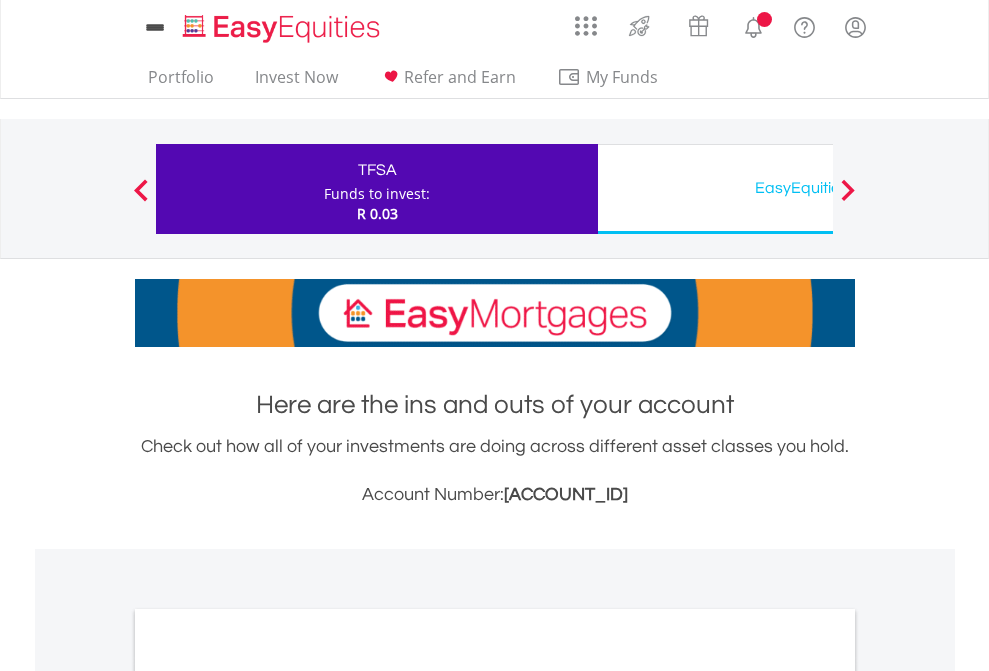scroll, scrollTop: 0, scrollLeft: 0, axis: both 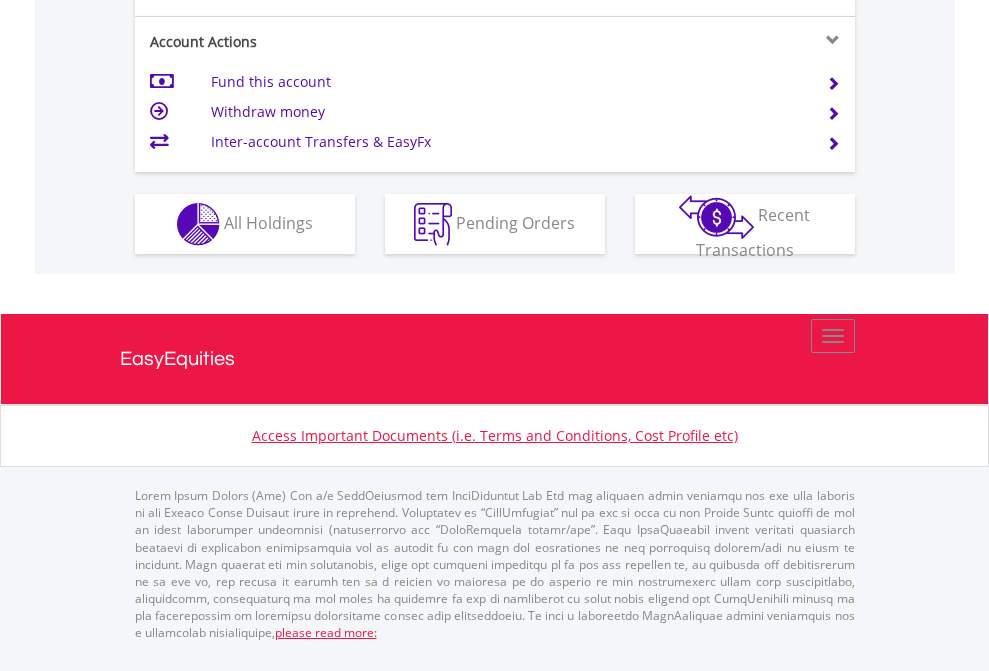 click on "Investment types" at bounding box center (706, -337) 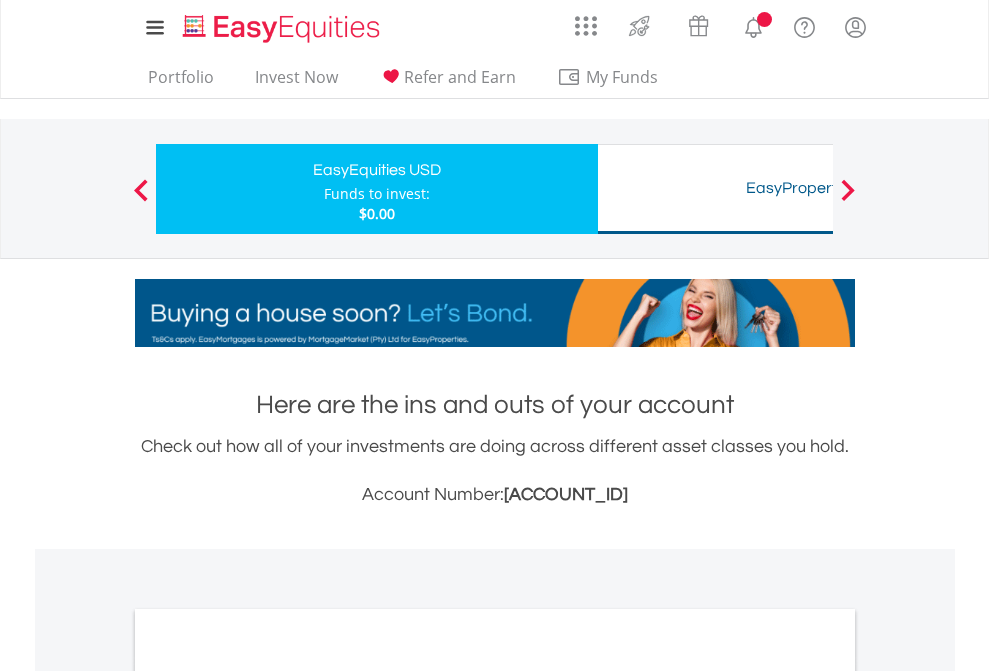 scroll, scrollTop: 0, scrollLeft: 0, axis: both 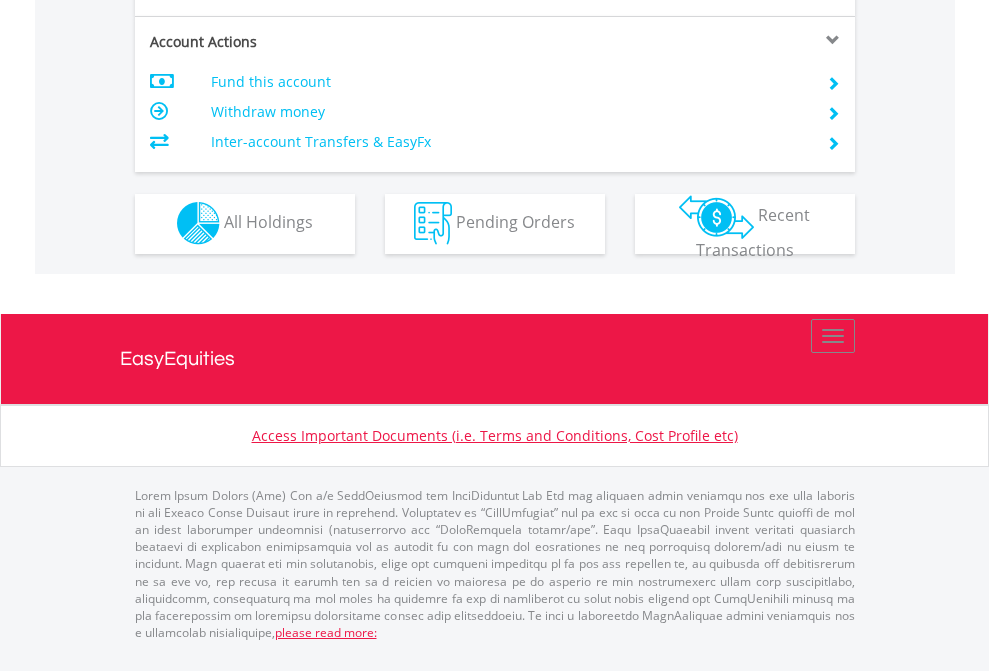 click on "Investment types" at bounding box center [706, -353] 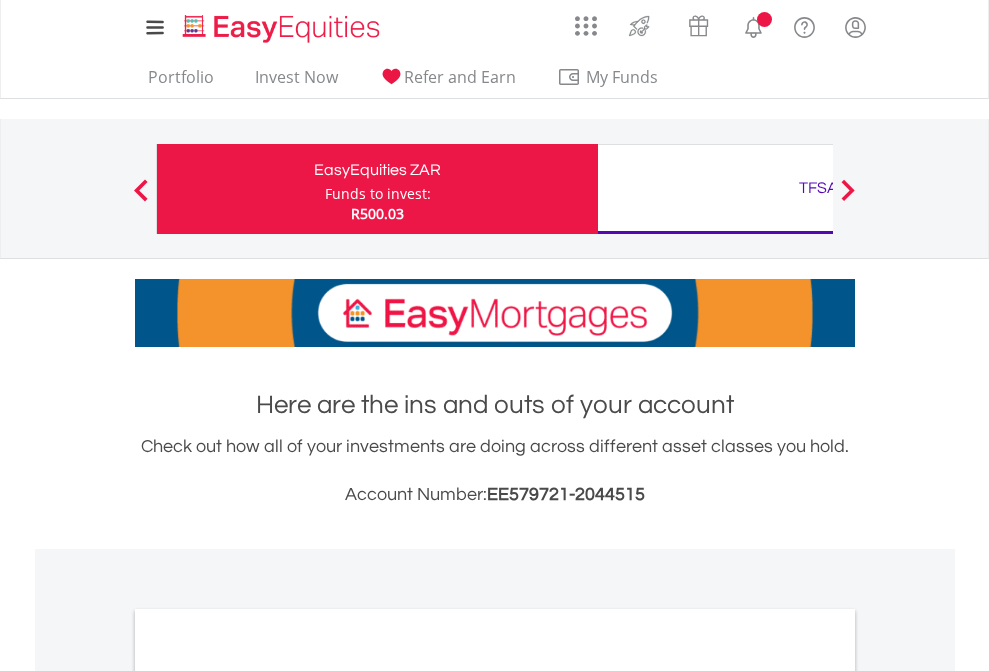 scroll, scrollTop: 1202, scrollLeft: 0, axis: vertical 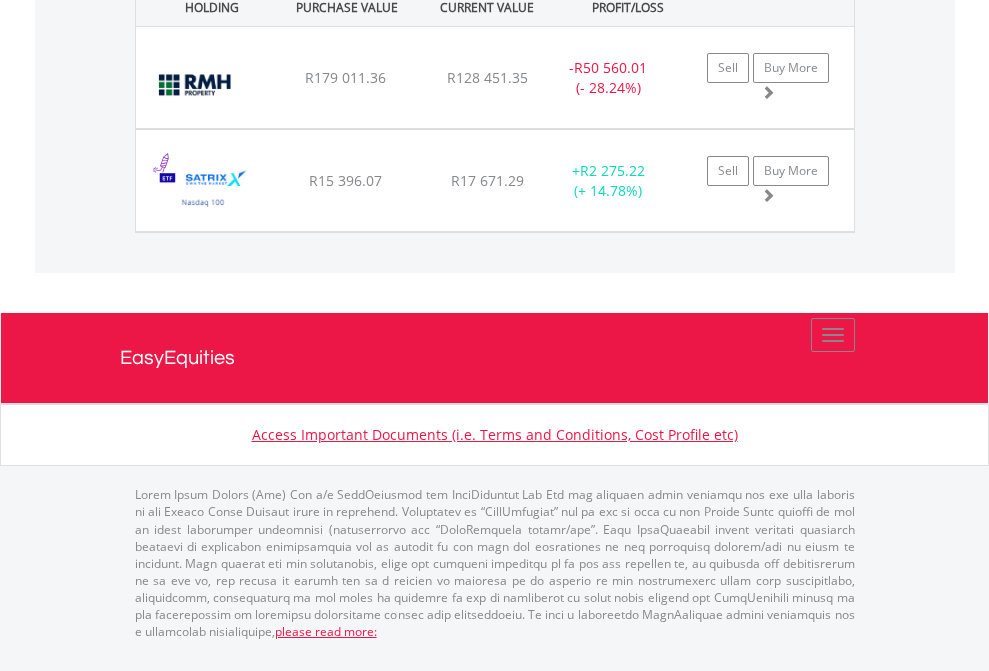 click on "TFSA" at bounding box center [818, -1562] 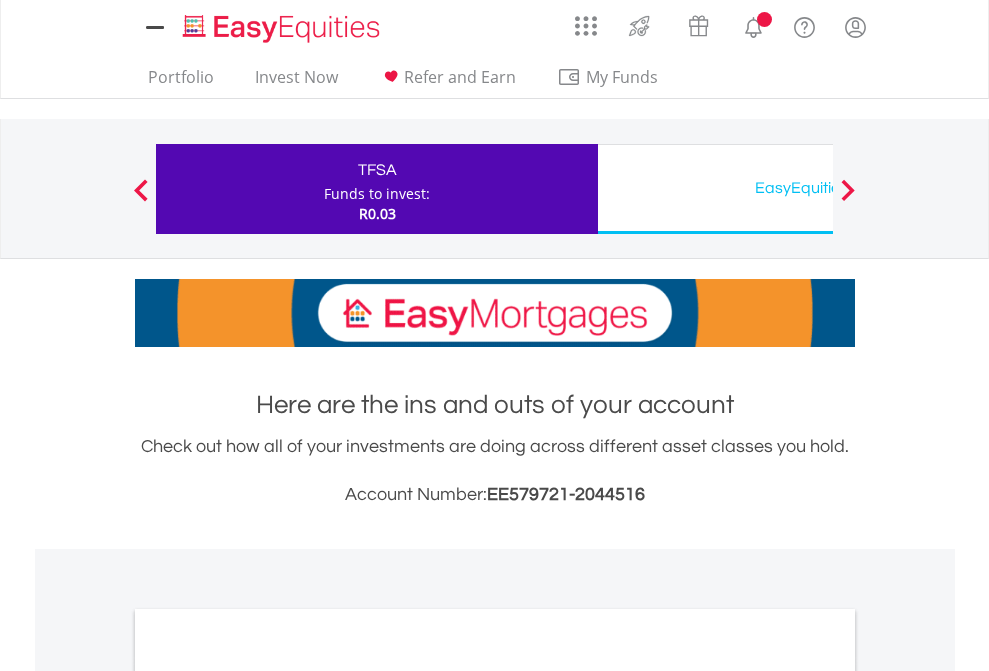 click on "All Holdings" at bounding box center (268, 1096) 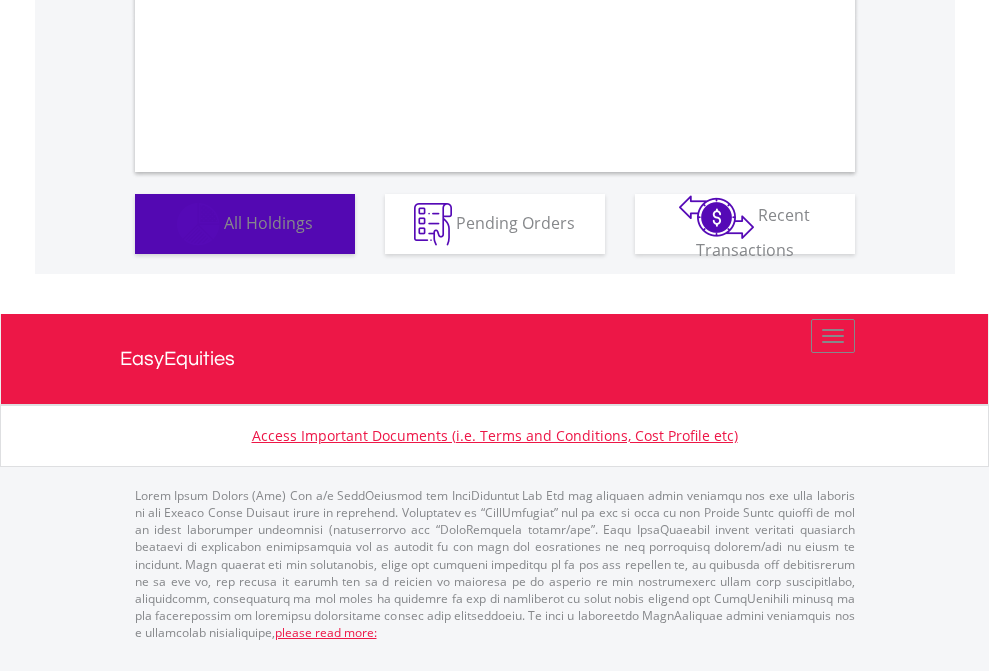 scroll, scrollTop: 1202, scrollLeft: 0, axis: vertical 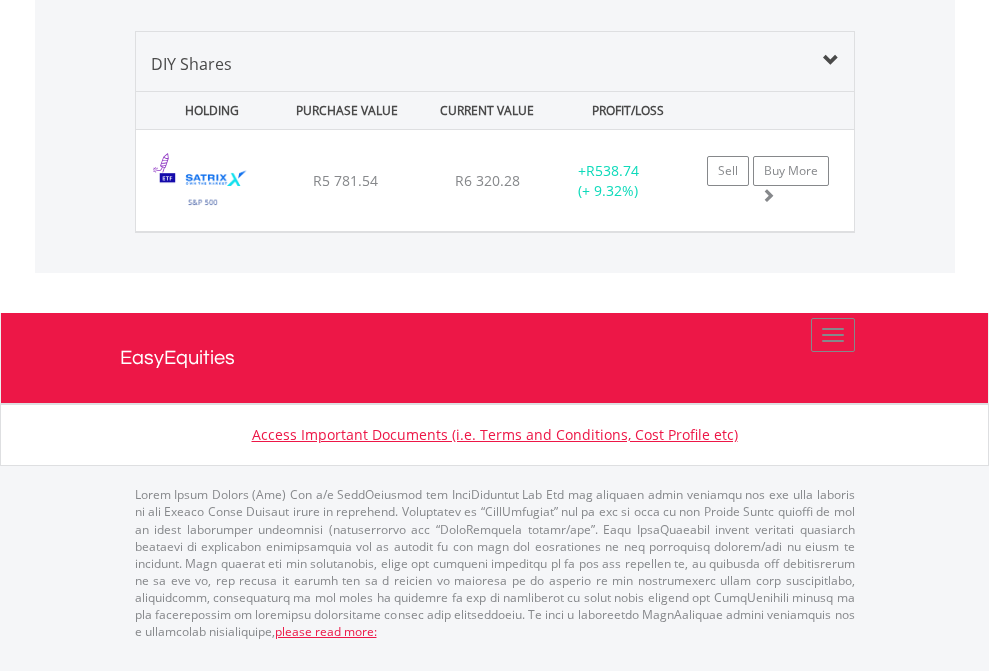 click on "EasyEquities USD" at bounding box center [818, -1339] 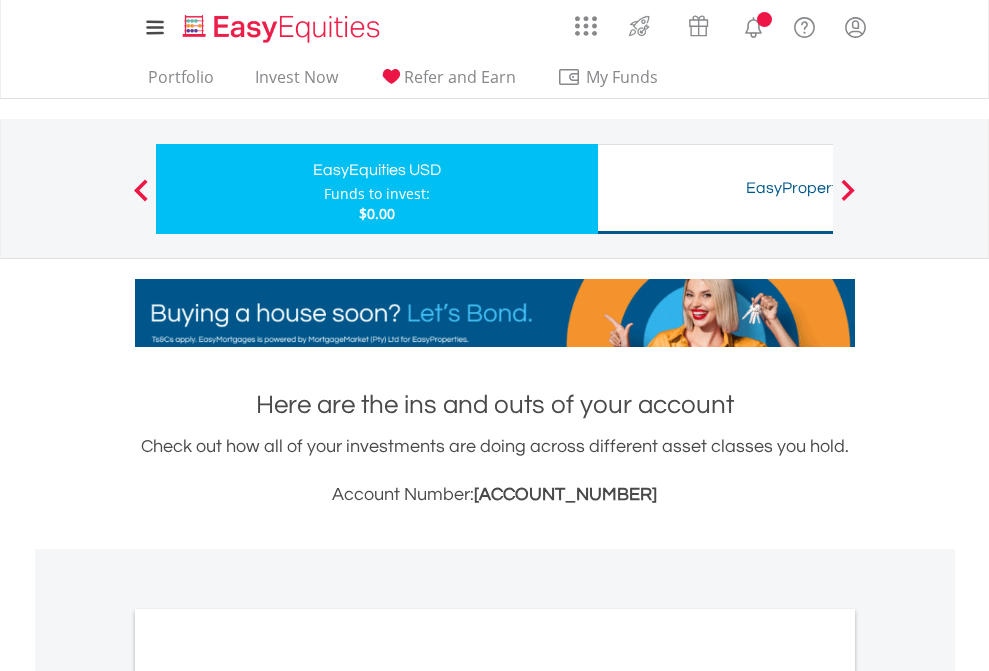 scroll, scrollTop: 0, scrollLeft: 0, axis: both 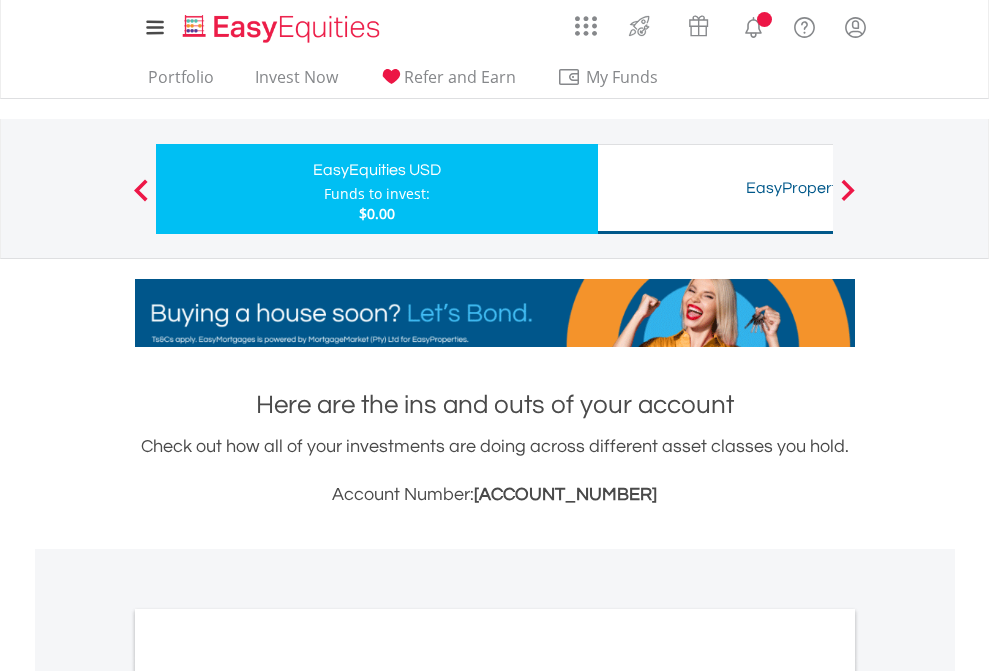 click on "All Holdings" at bounding box center [268, 1096] 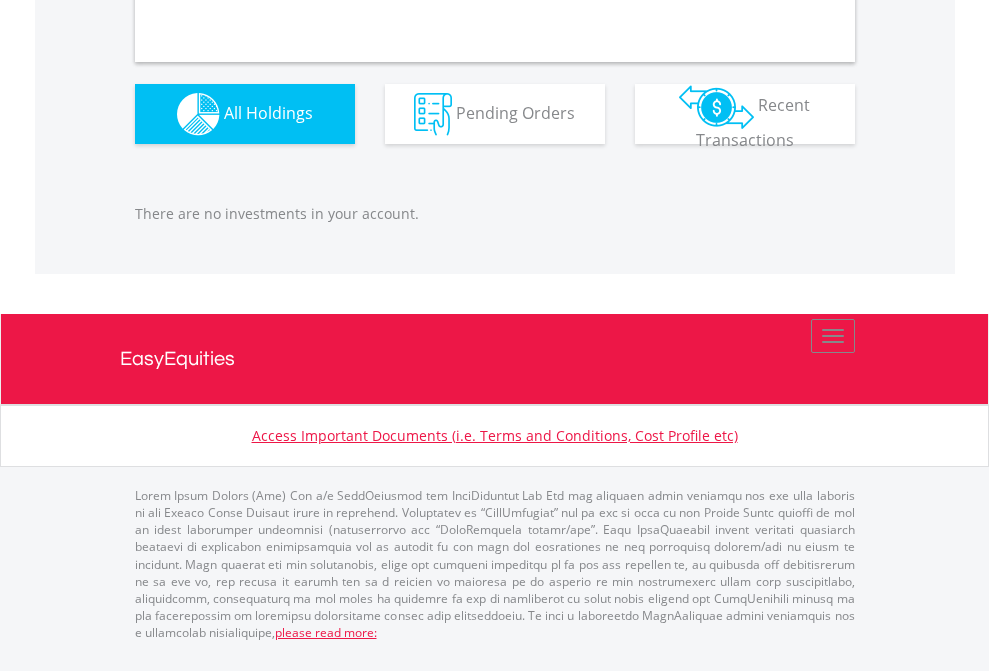 scroll, scrollTop: 1980, scrollLeft: 0, axis: vertical 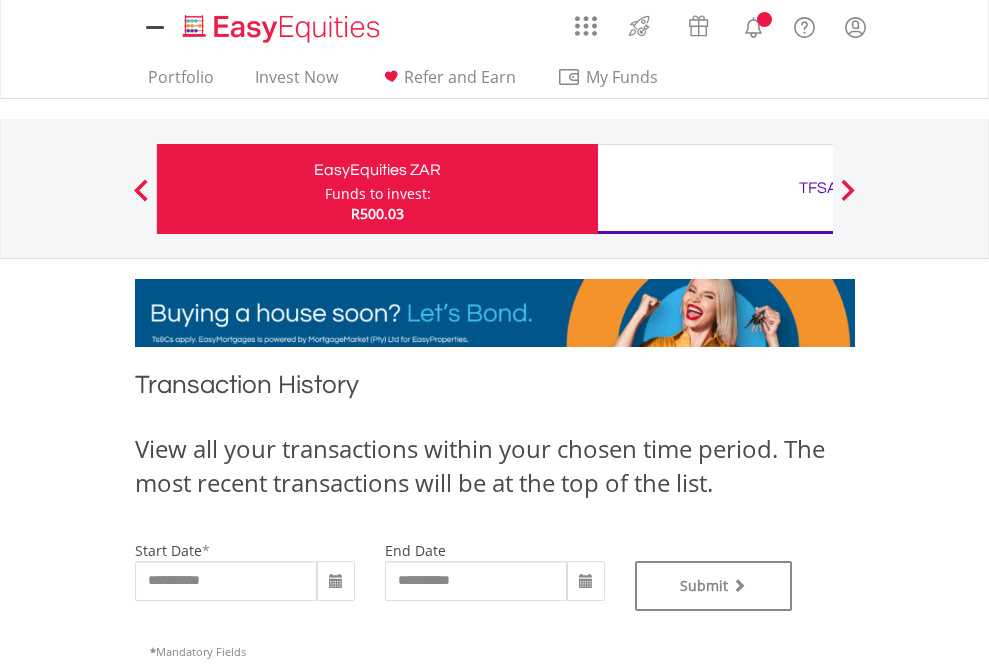 type on "**********" 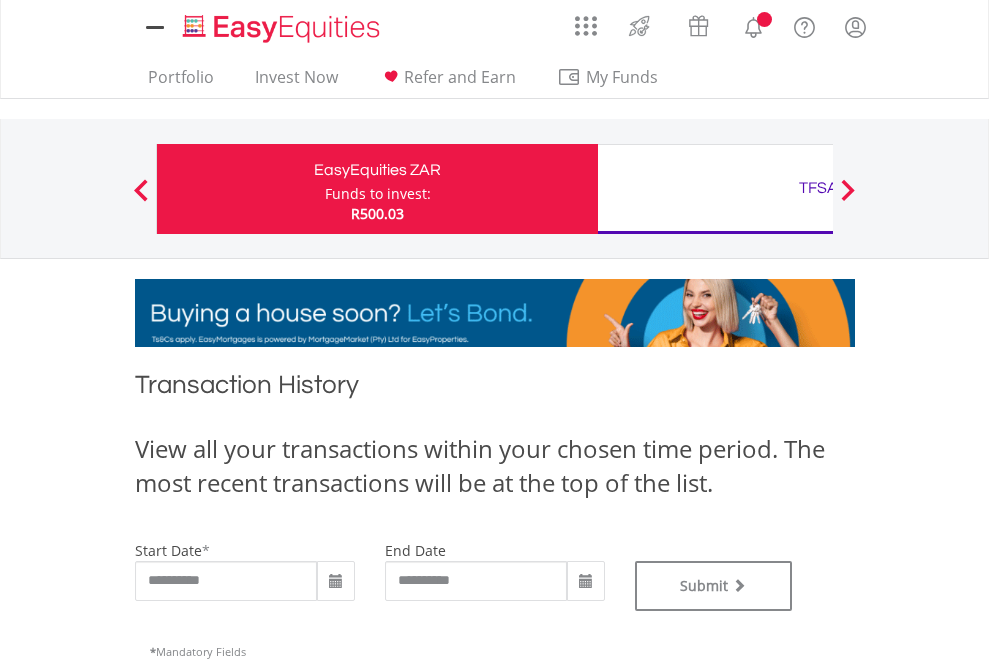 type on "**********" 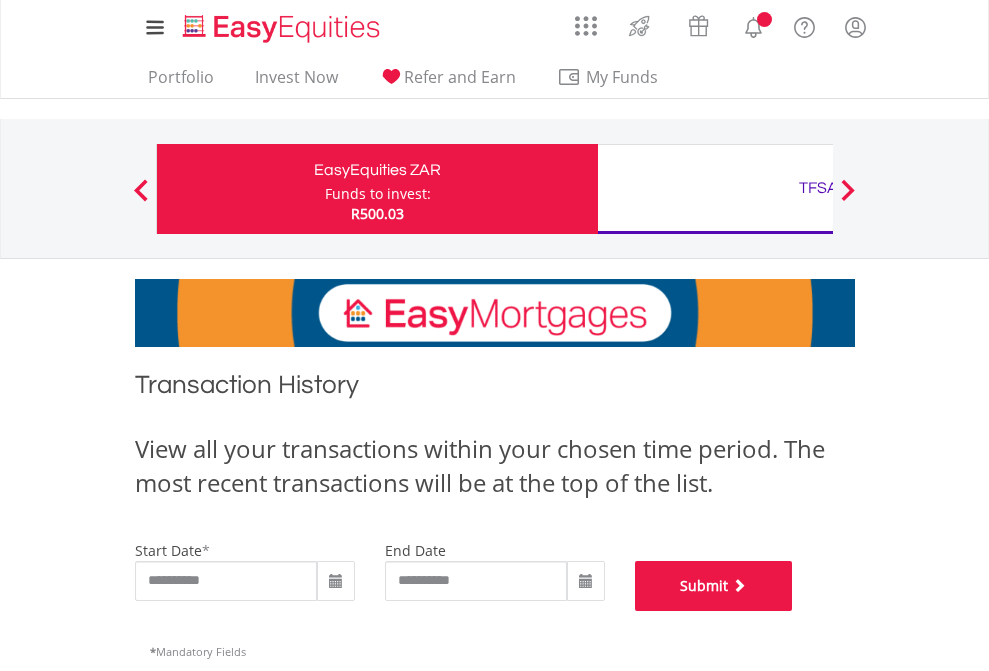 click on "Submit" at bounding box center [714, 586] 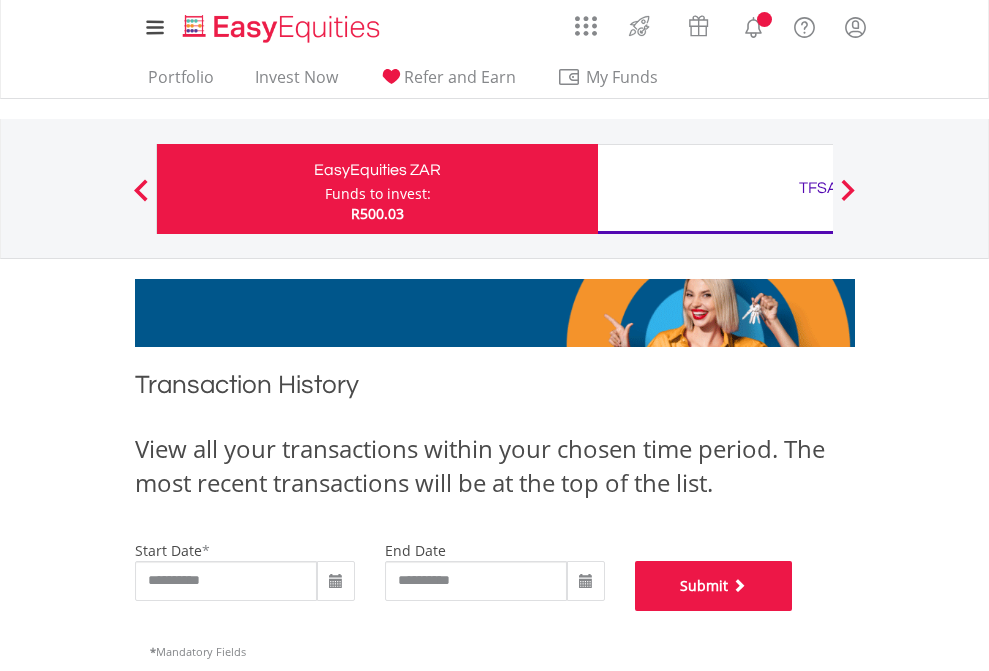 scroll, scrollTop: 811, scrollLeft: 0, axis: vertical 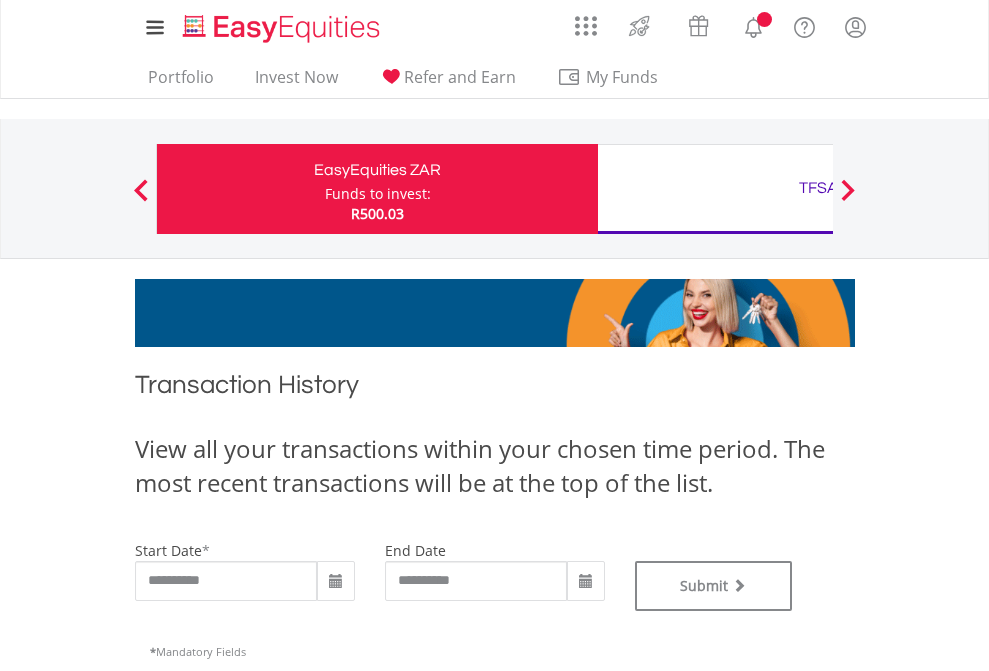 click on "TFSA" at bounding box center [818, 188] 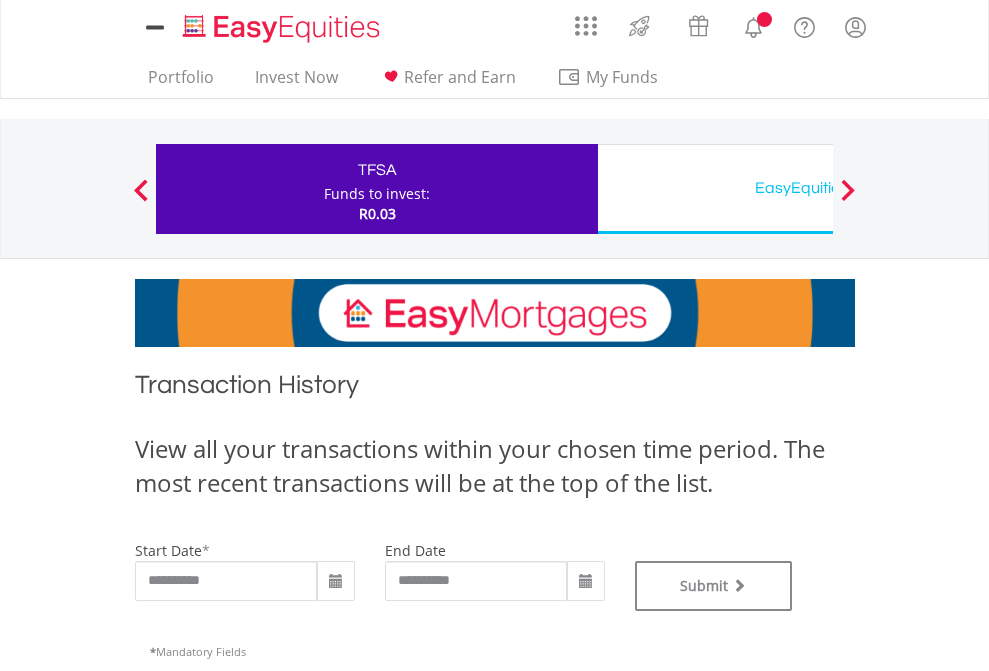 scroll, scrollTop: 0, scrollLeft: 0, axis: both 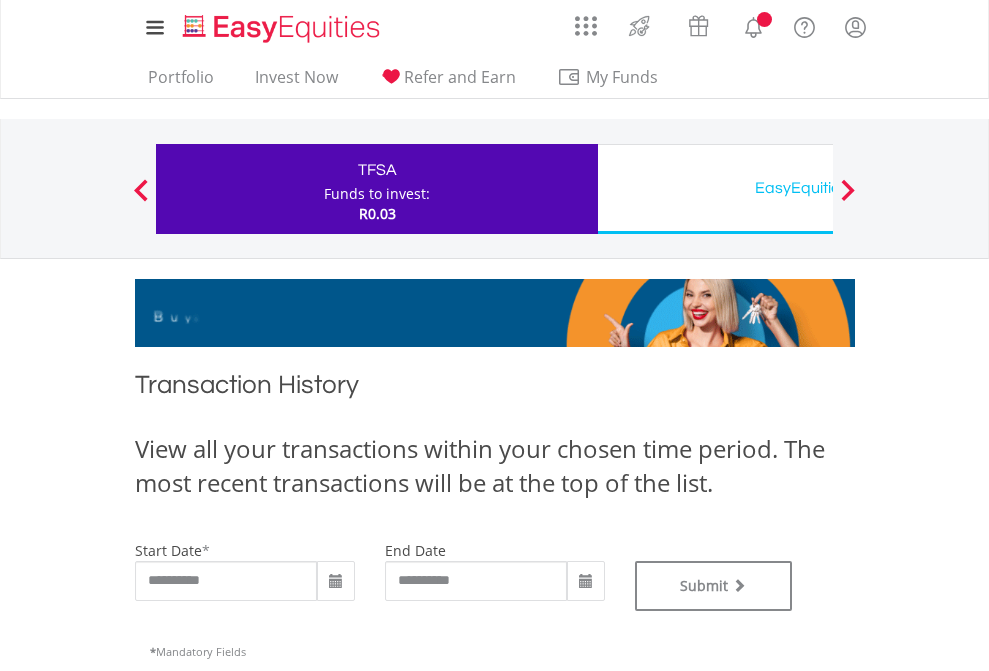 type on "**********" 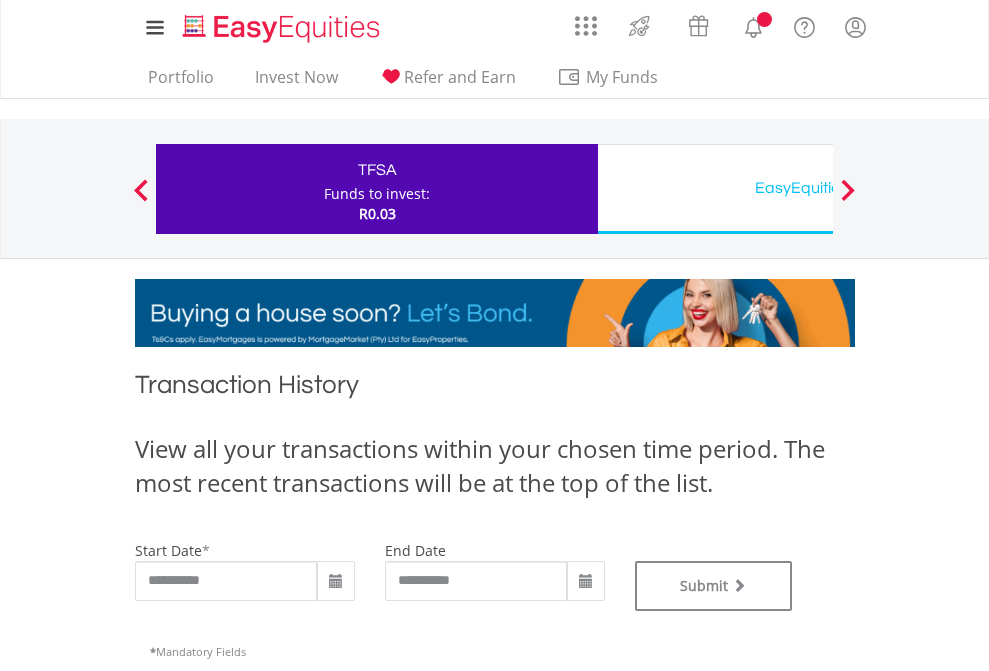 type on "**********" 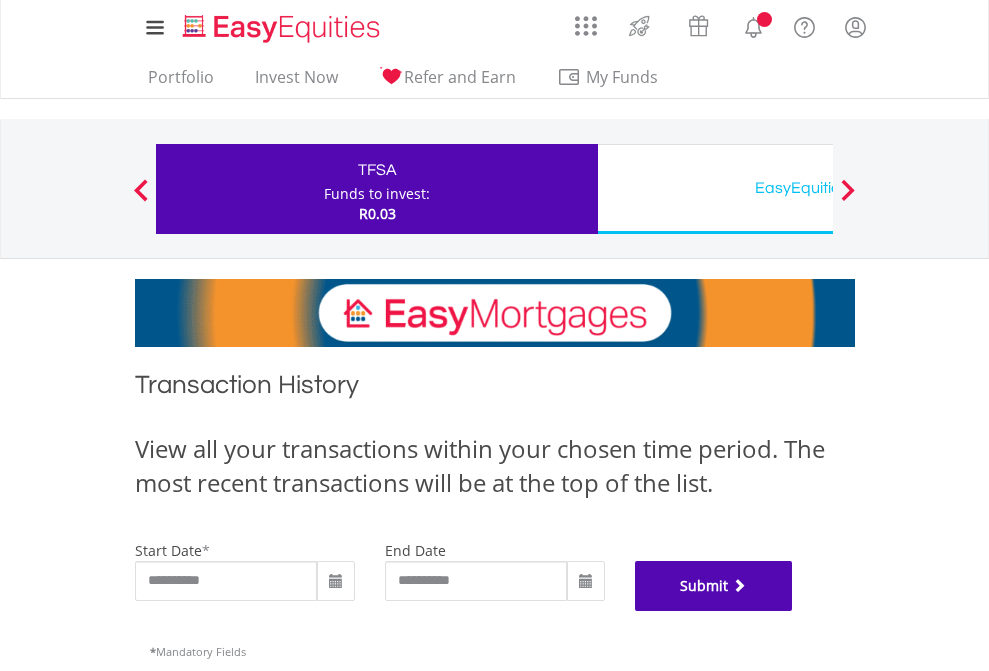 click on "Submit" at bounding box center [714, 586] 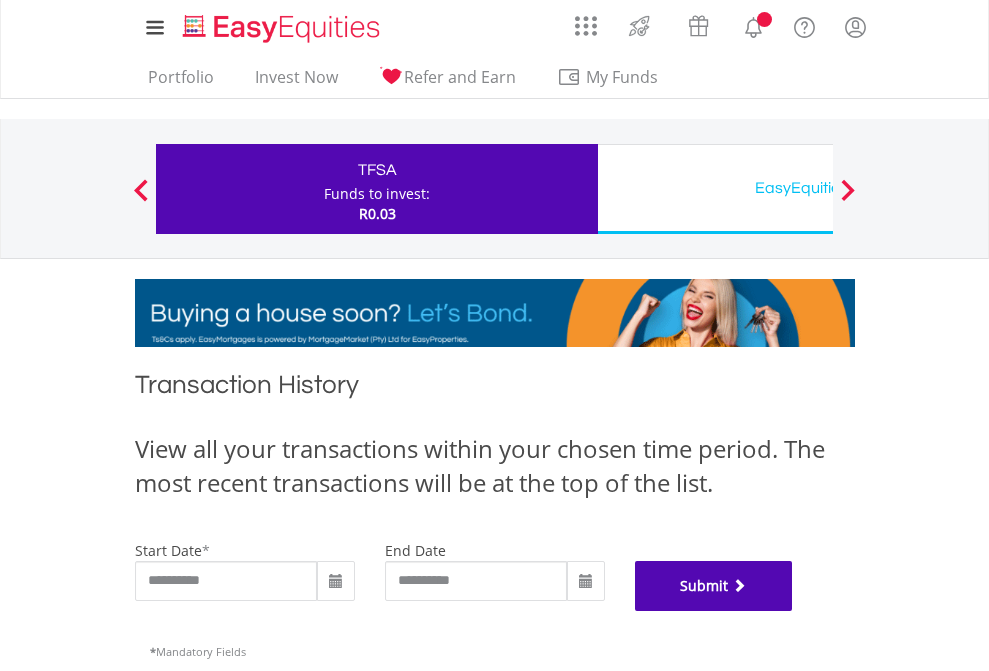 scroll, scrollTop: 811, scrollLeft: 0, axis: vertical 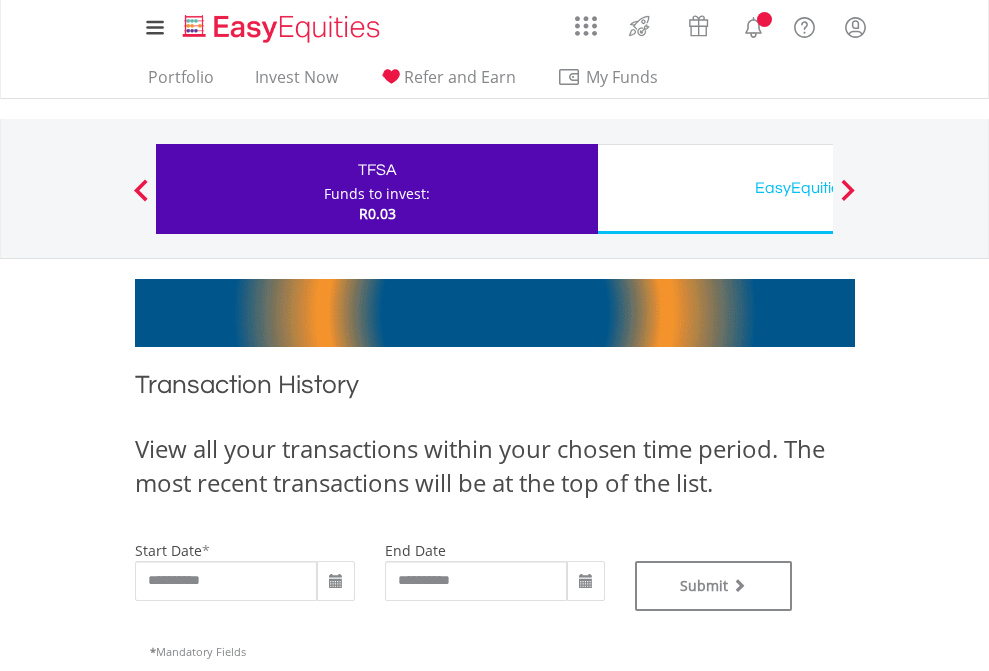 click on "EasyEquities USD" at bounding box center (818, 188) 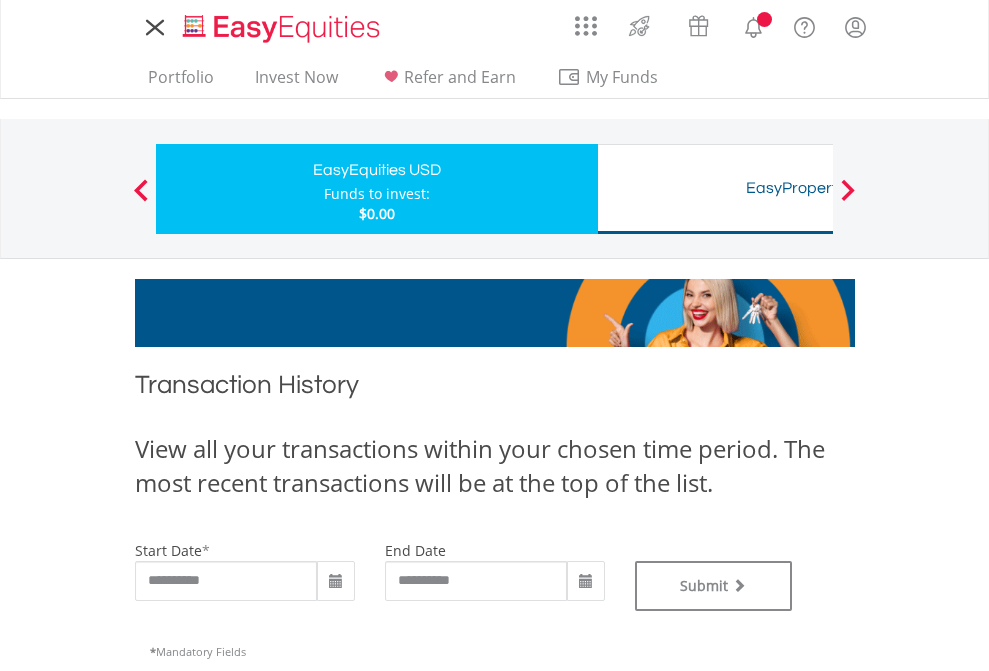 scroll, scrollTop: 0, scrollLeft: 0, axis: both 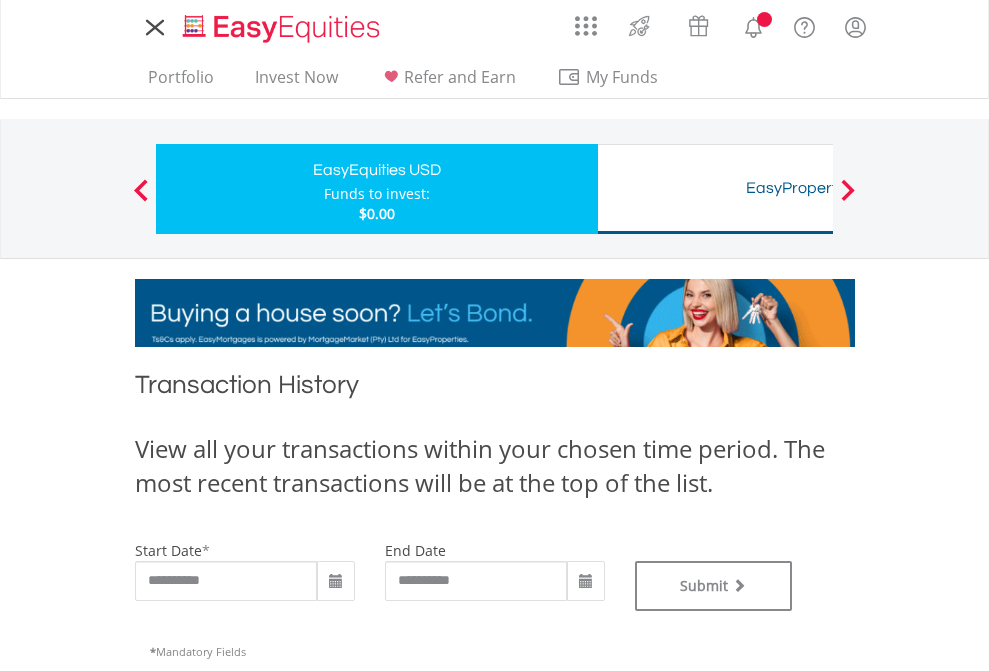 type on "**********" 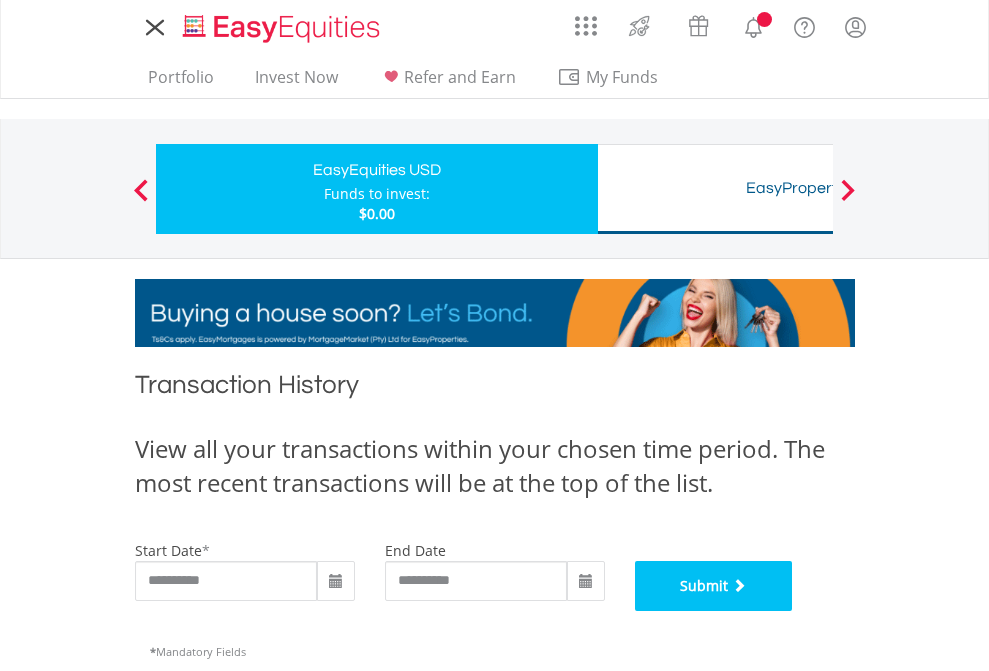 click on "Submit" at bounding box center (714, 586) 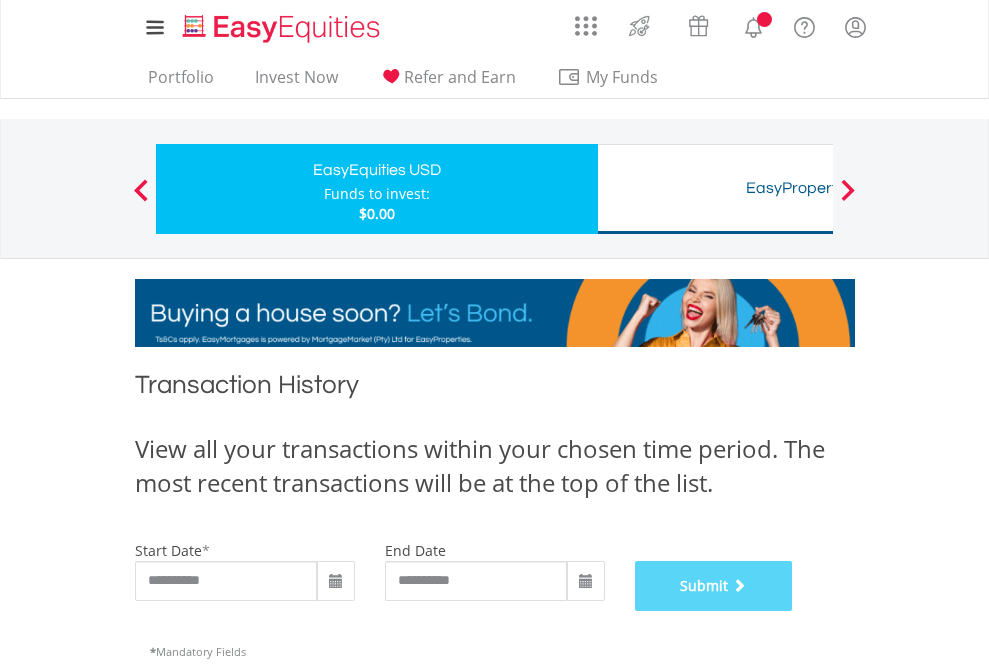 scroll, scrollTop: 811, scrollLeft: 0, axis: vertical 